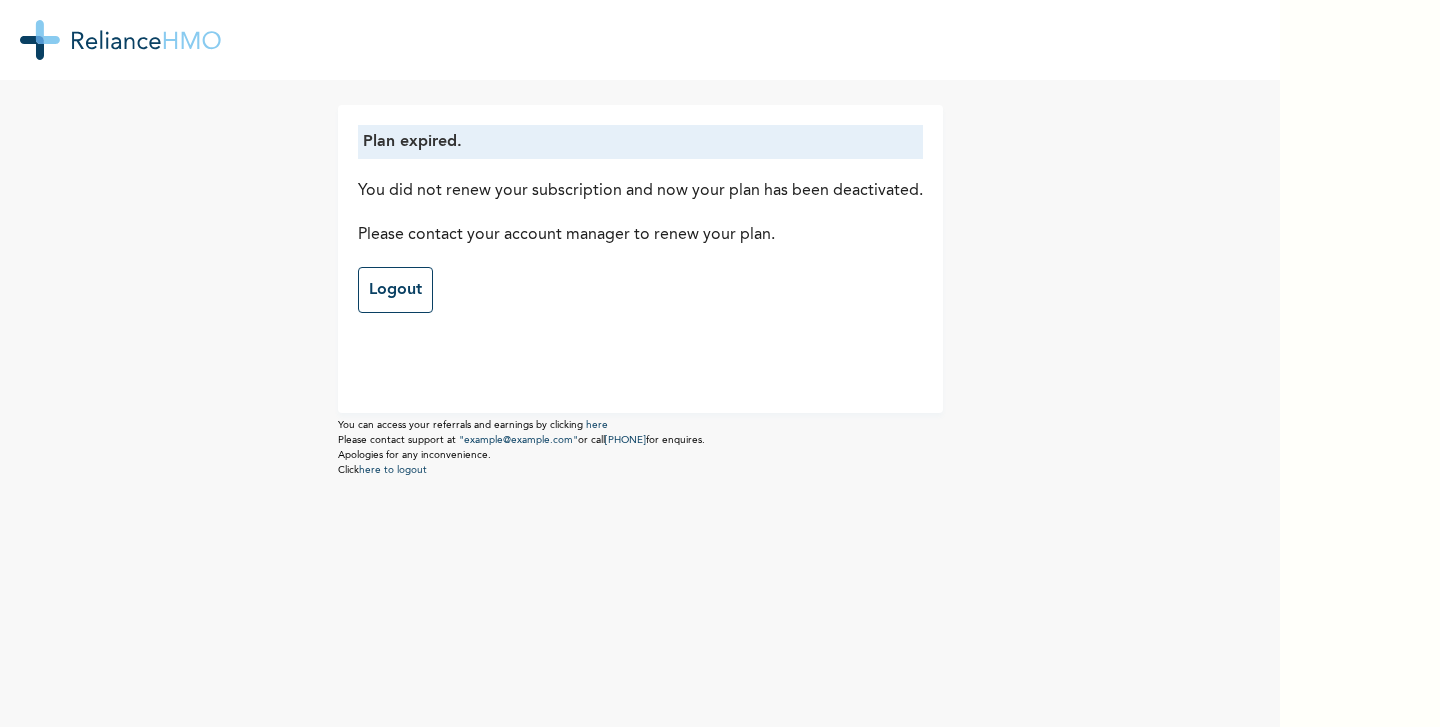 scroll, scrollTop: 0, scrollLeft: 0, axis: both 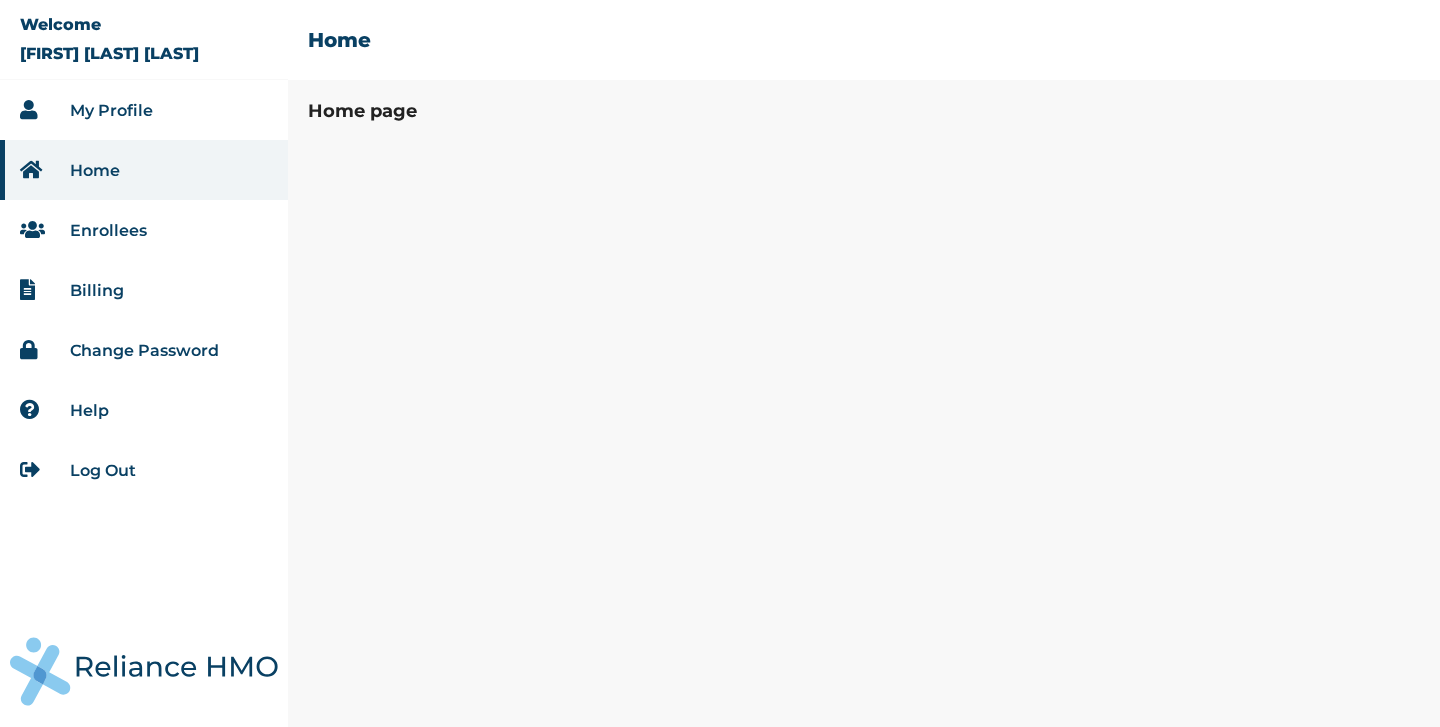 click on "Billing" at bounding box center [97, 290] 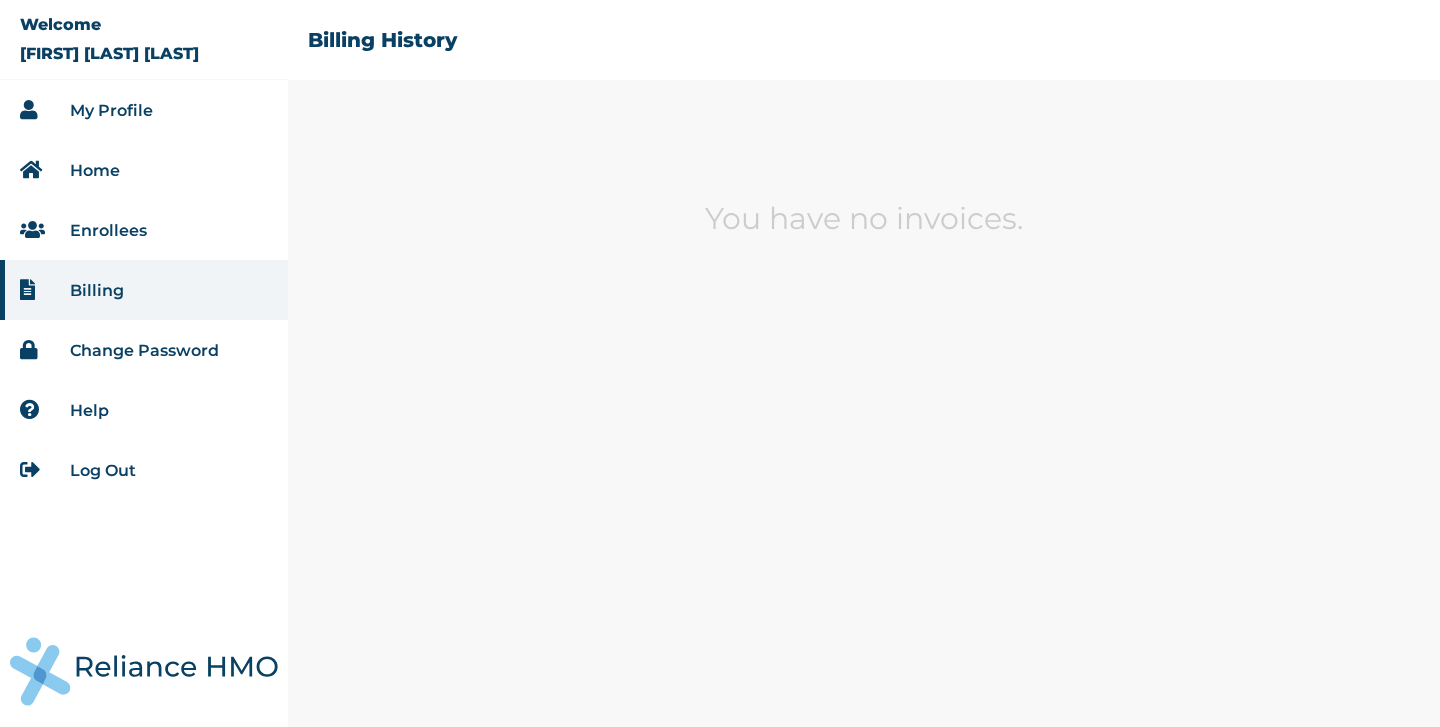 click on "Billing" at bounding box center [144, 290] 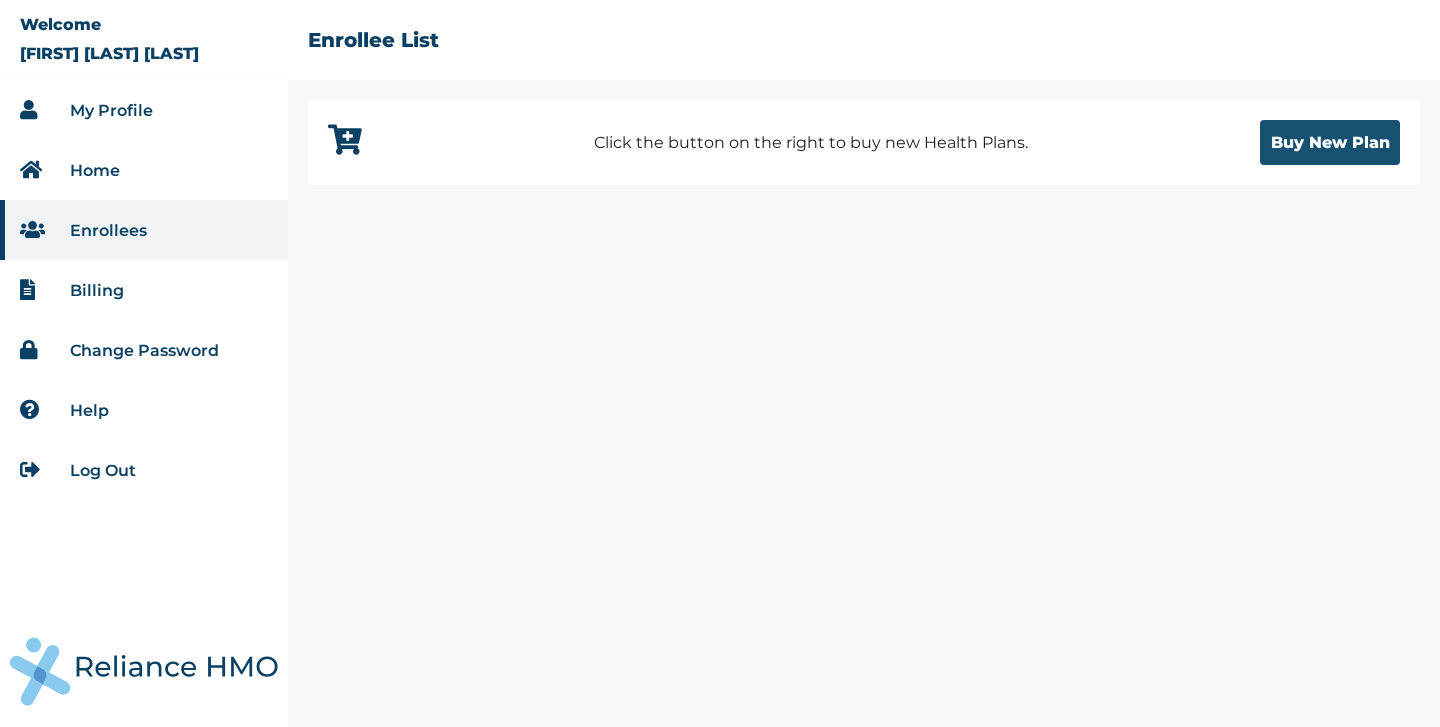 click on "Buy New Plan" at bounding box center [1330, 142] 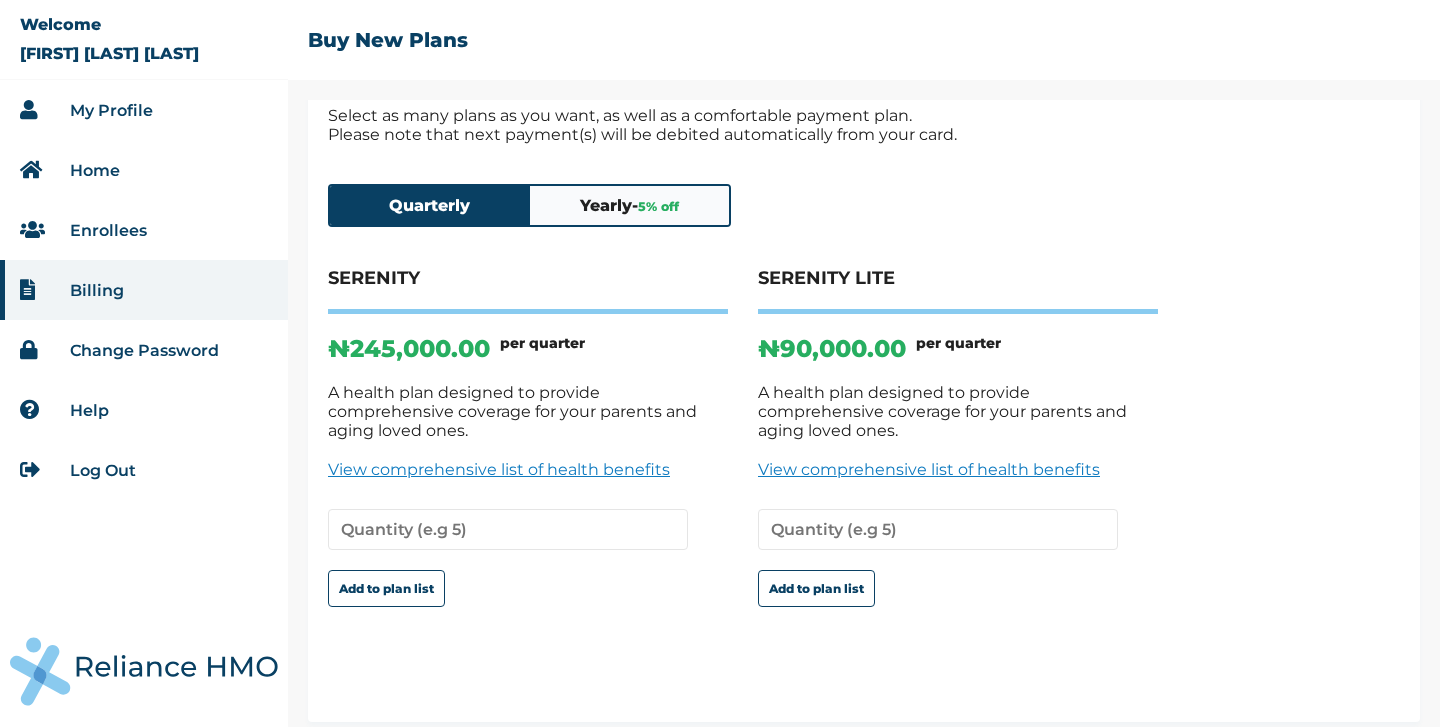 scroll, scrollTop: 0, scrollLeft: 0, axis: both 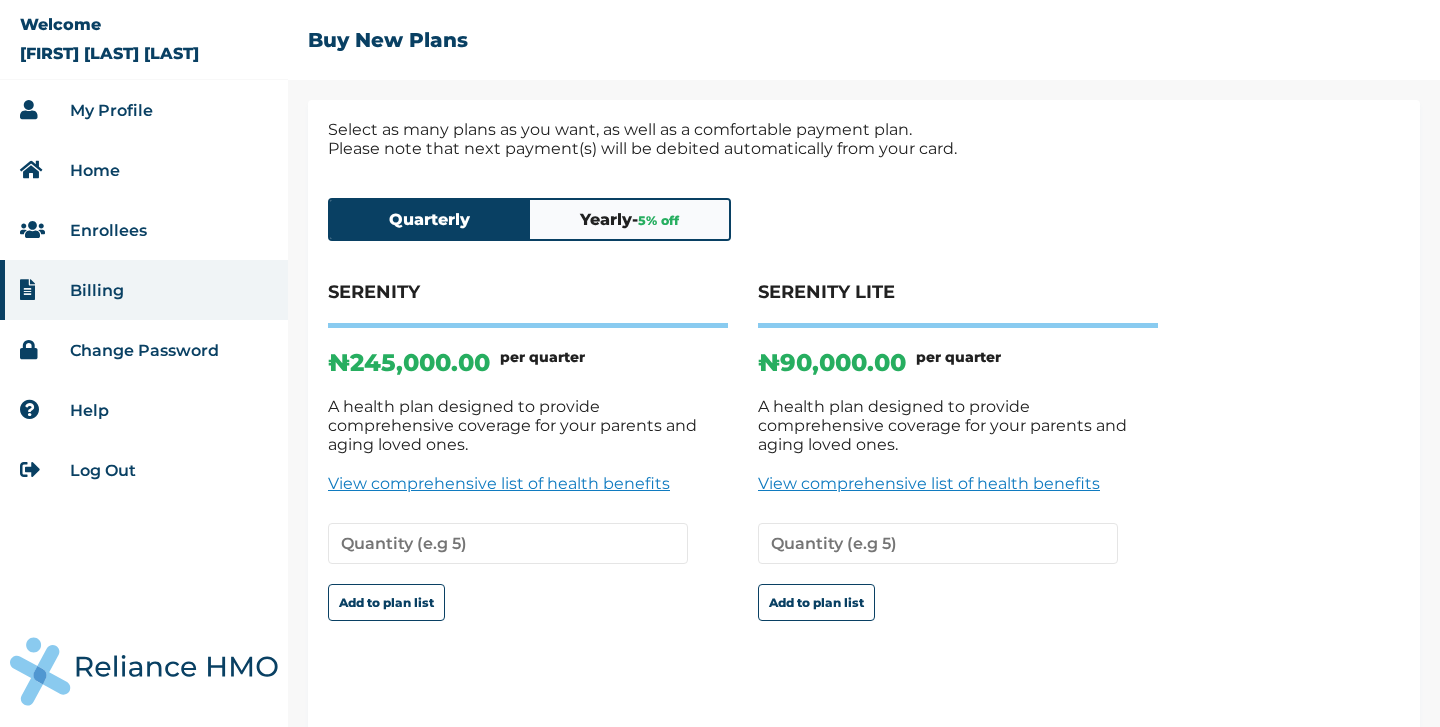 click on "Yearly  -  5 % off" at bounding box center [630, 219] 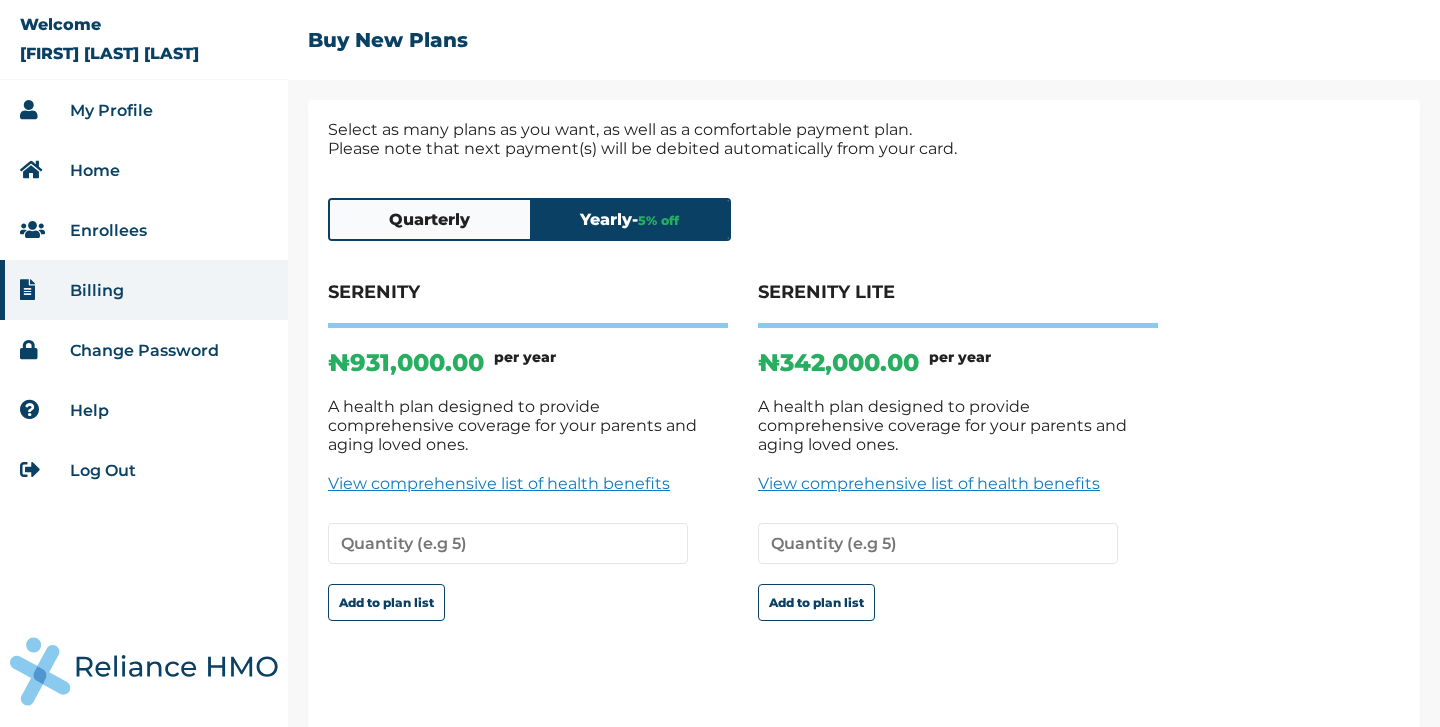 click on "Quarterly" at bounding box center (430, 219) 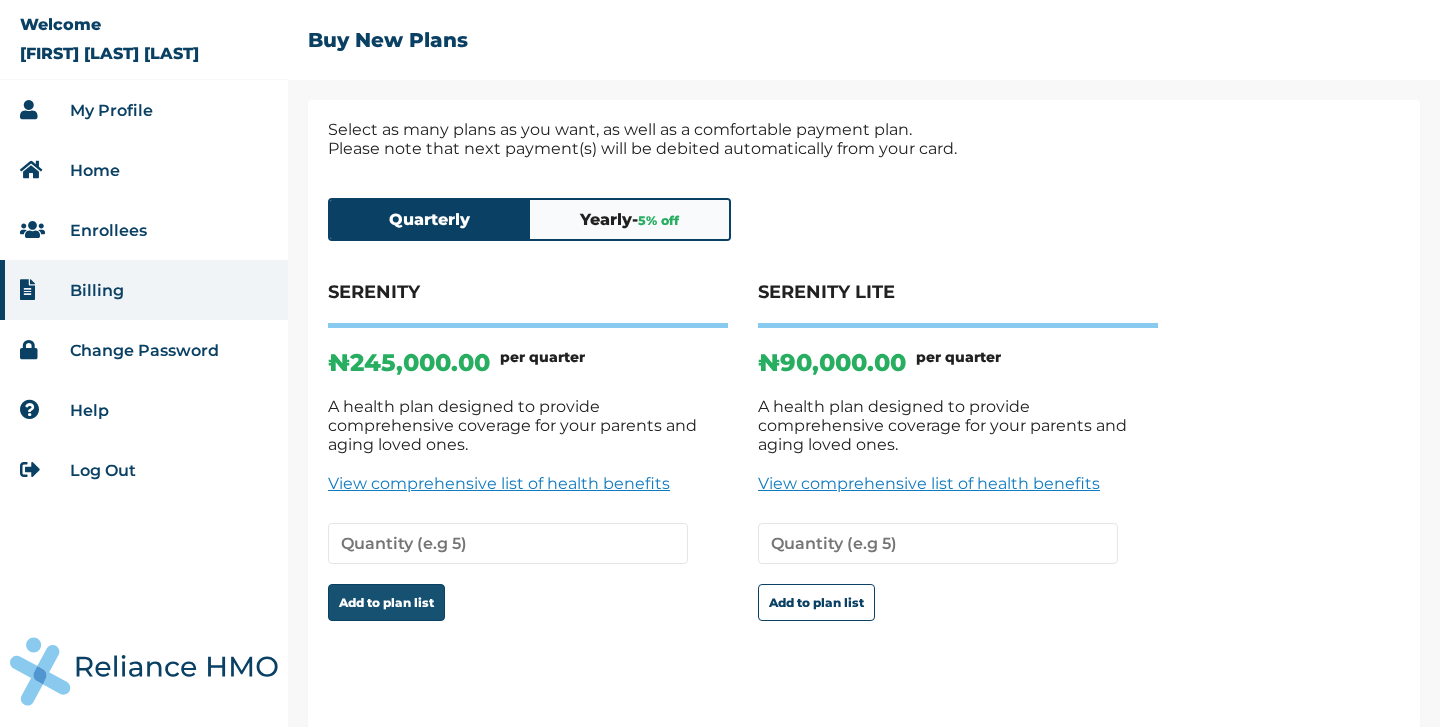 click on "Add to plan list" at bounding box center [386, 602] 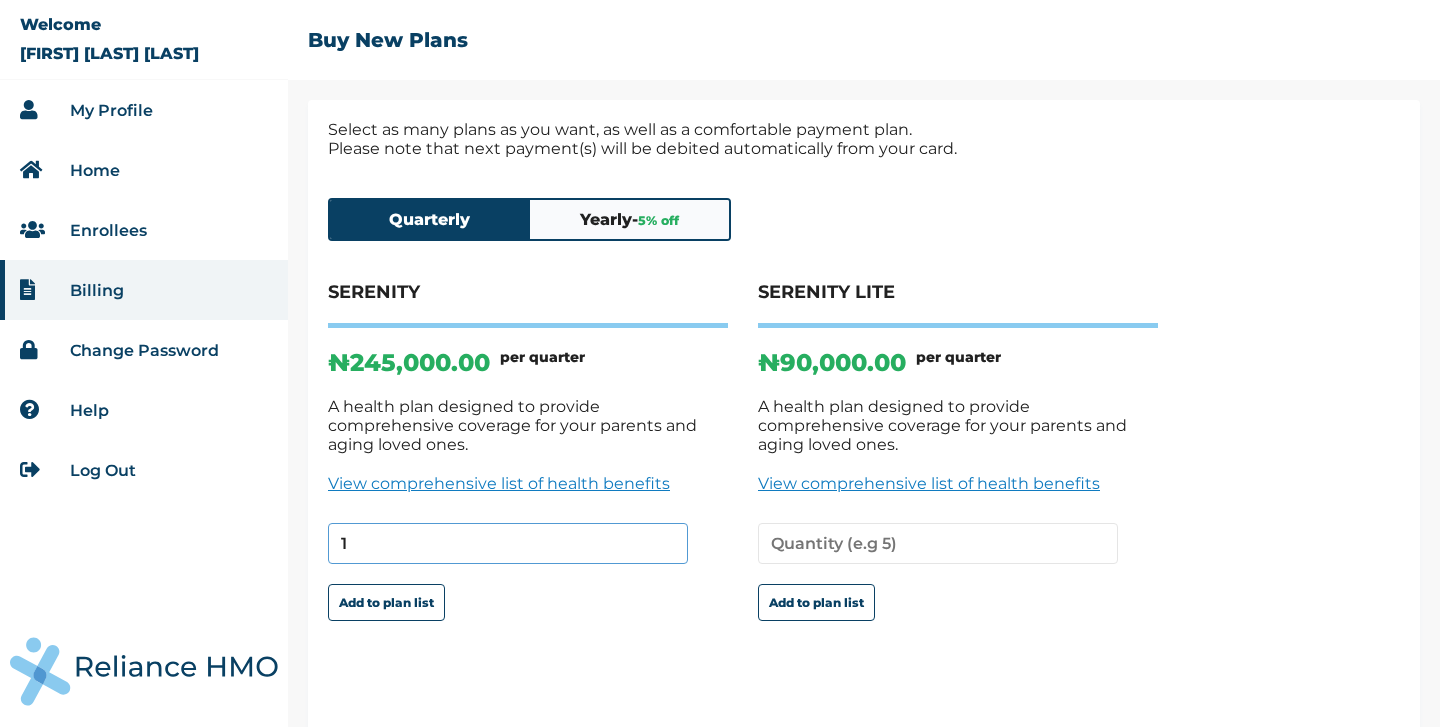 type on "1" 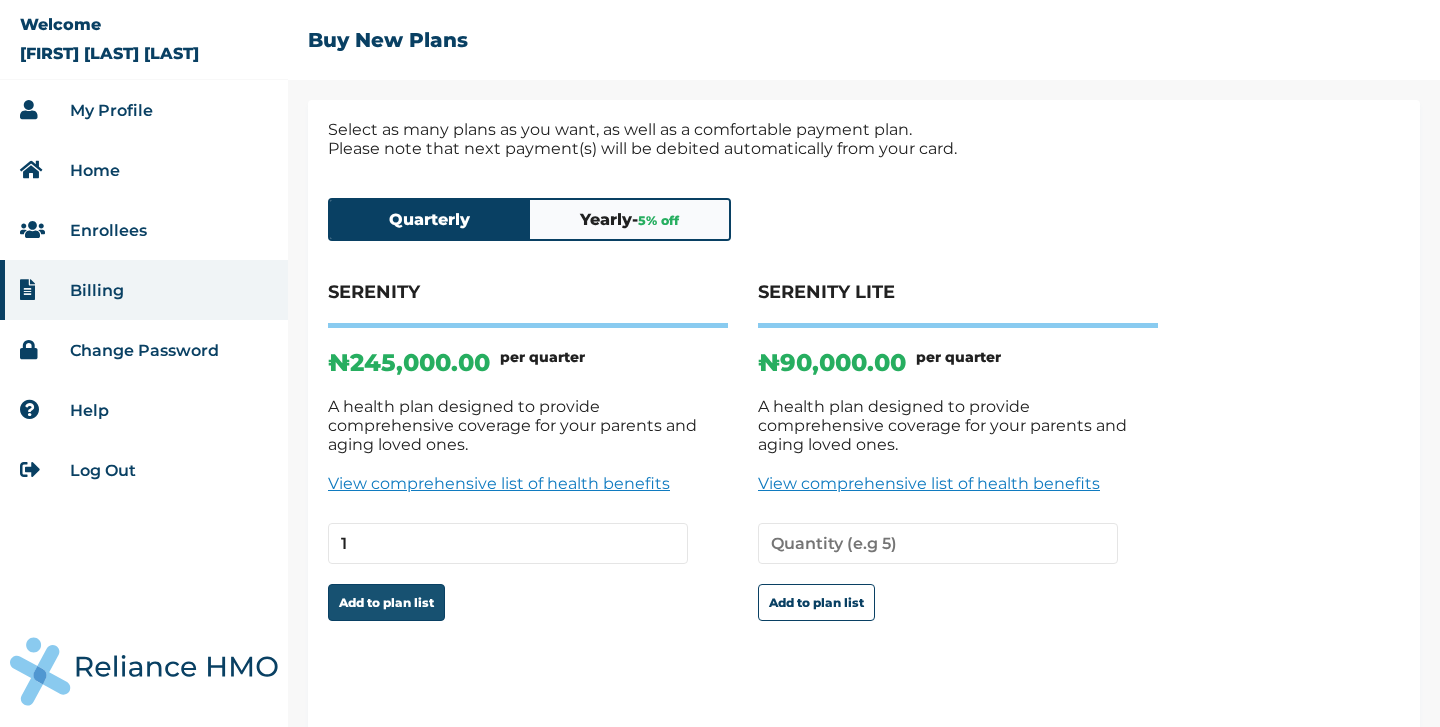 click on "Add to plan list" at bounding box center (386, 602) 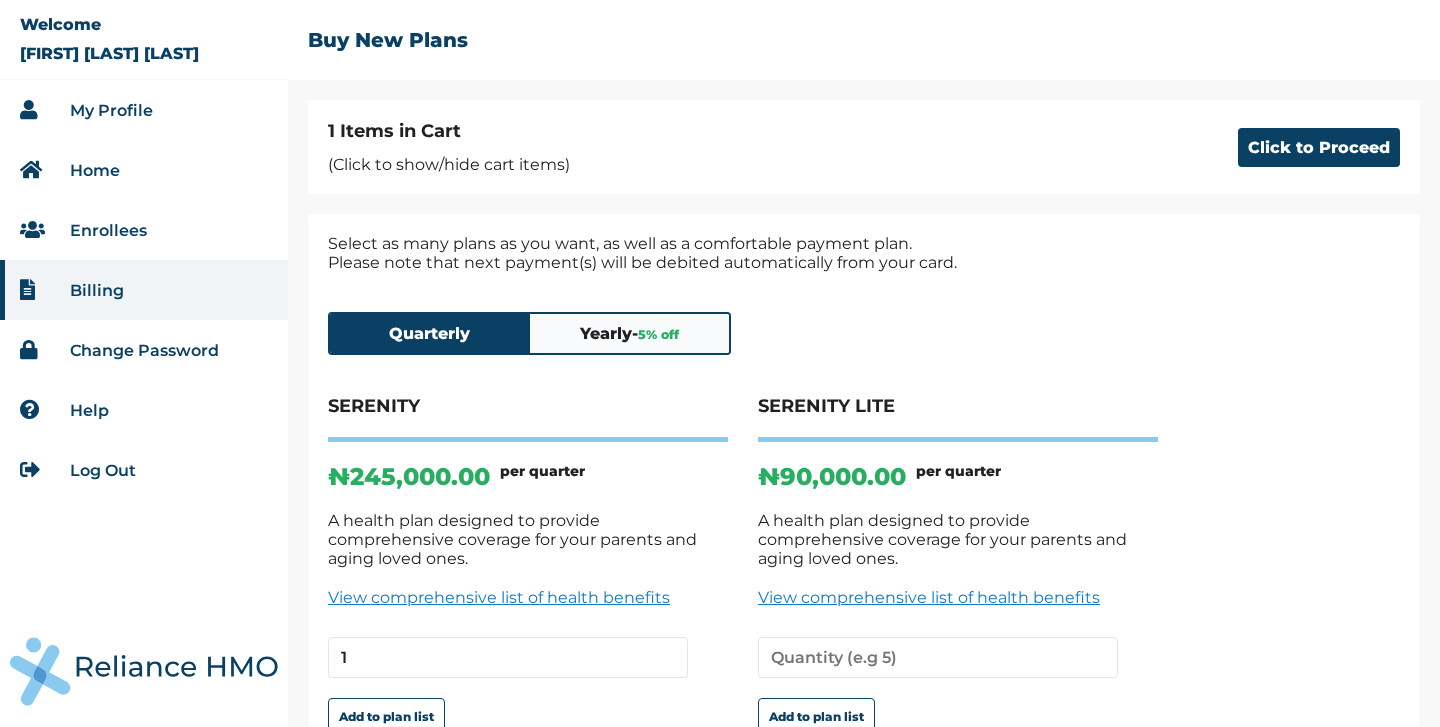 scroll, scrollTop: 20, scrollLeft: 0, axis: vertical 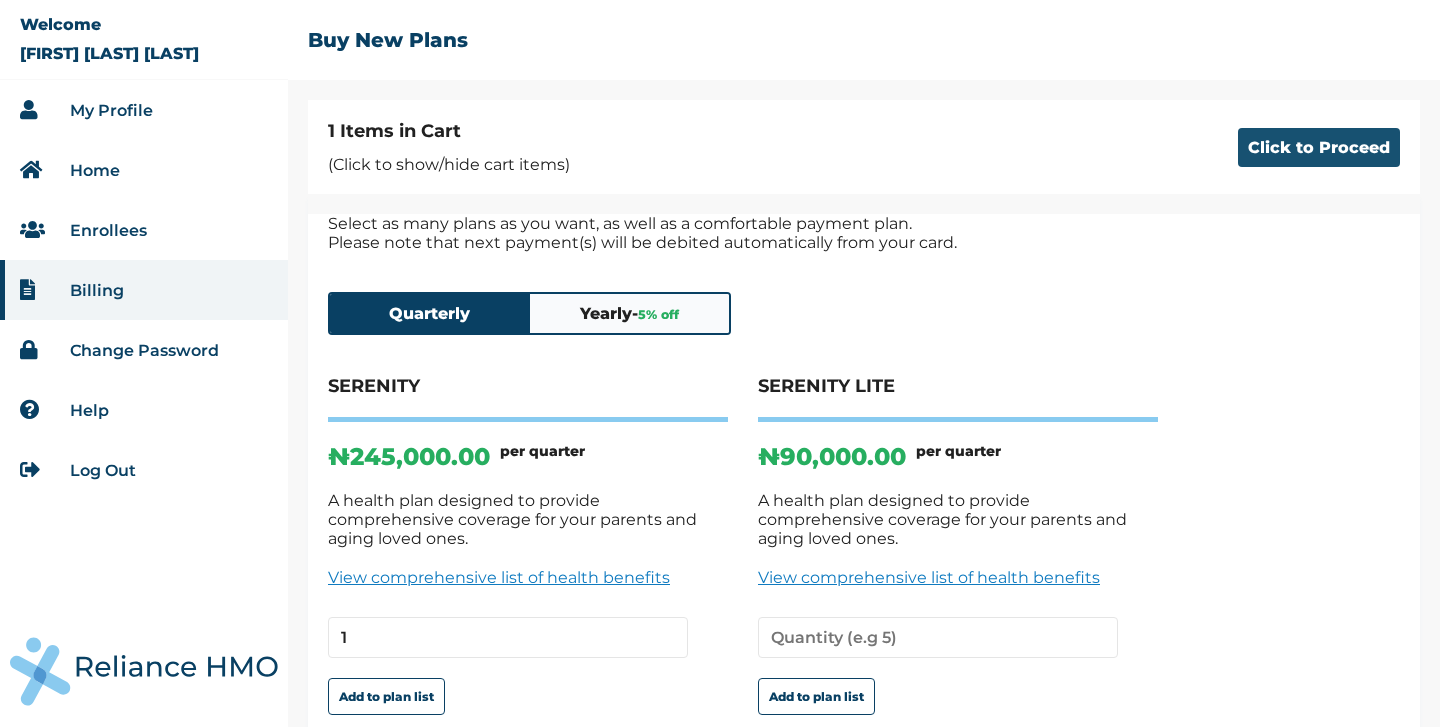 click on "Click to Proceed" at bounding box center (1319, 147) 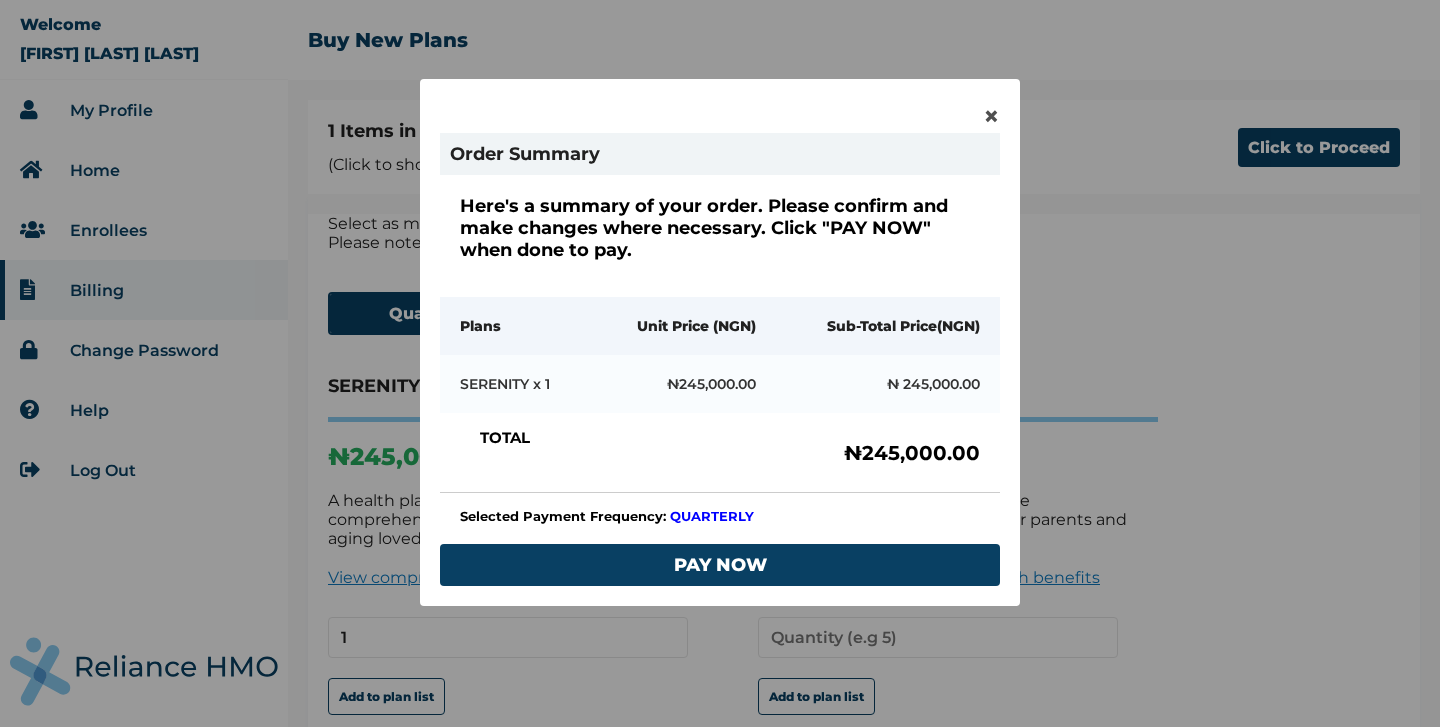 scroll, scrollTop: 81, scrollLeft: 0, axis: vertical 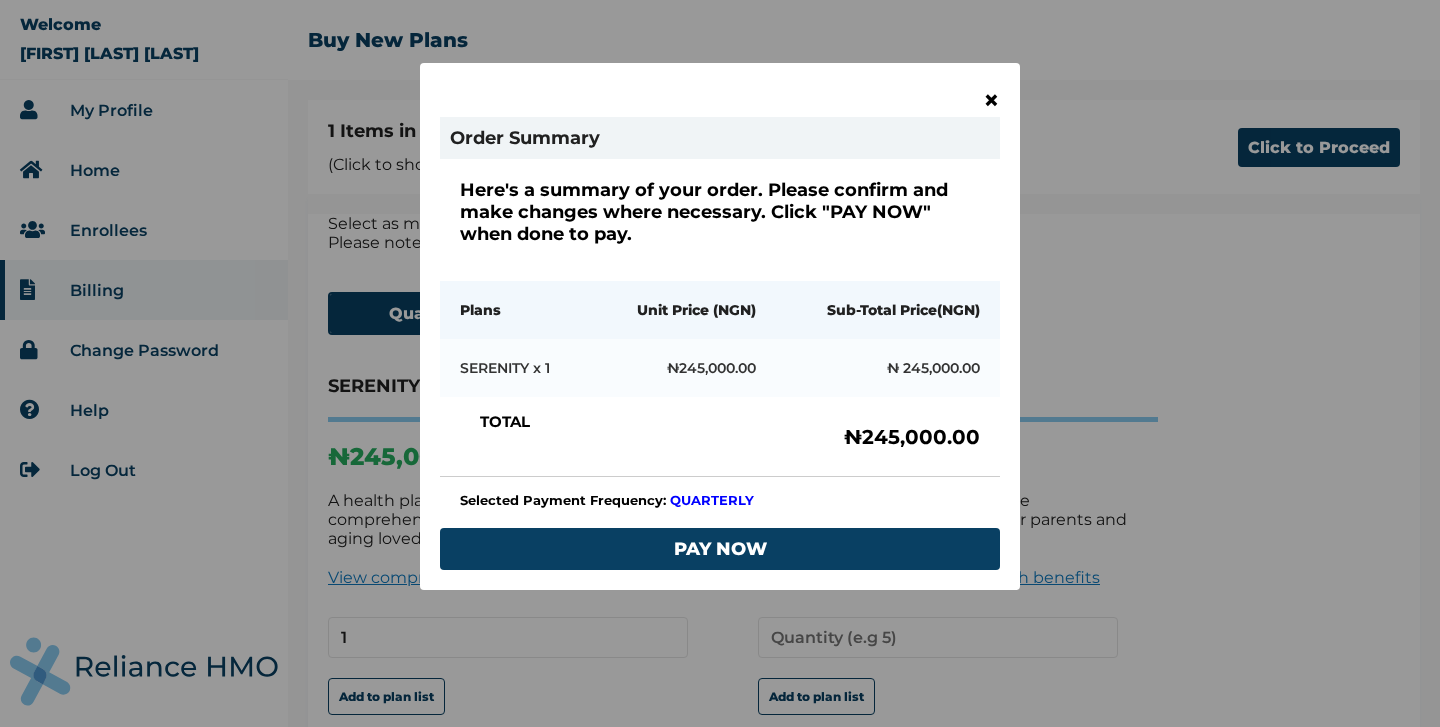 click on "×" at bounding box center (991, 100) 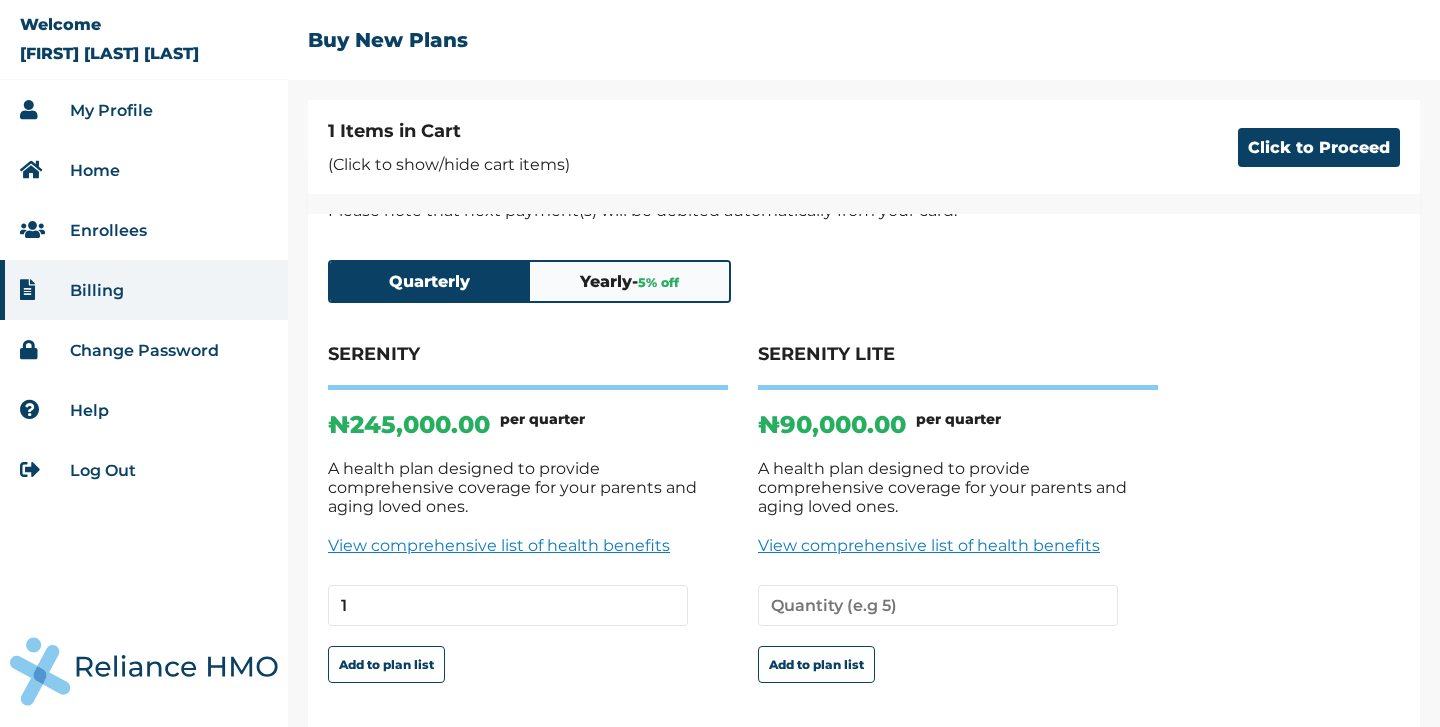 scroll, scrollTop: 59, scrollLeft: 0, axis: vertical 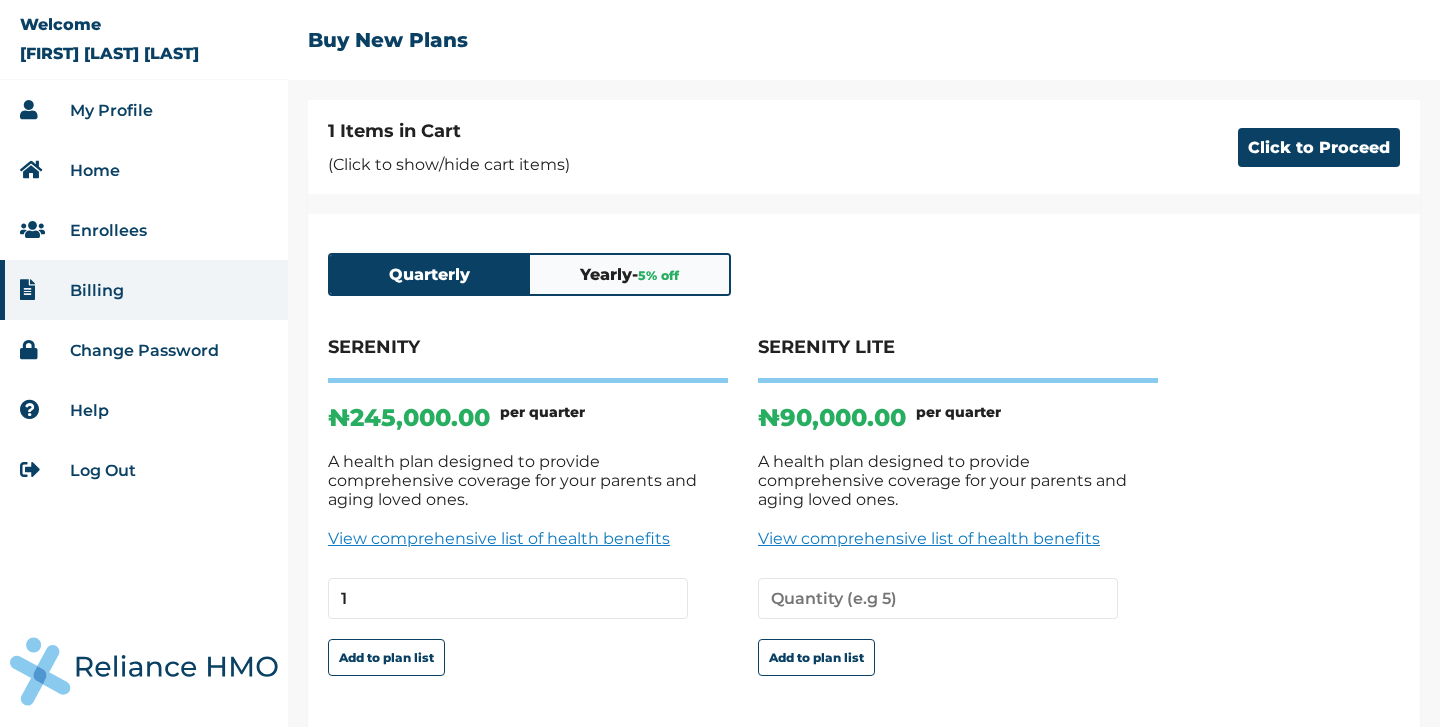 click on "Home" at bounding box center [144, 170] 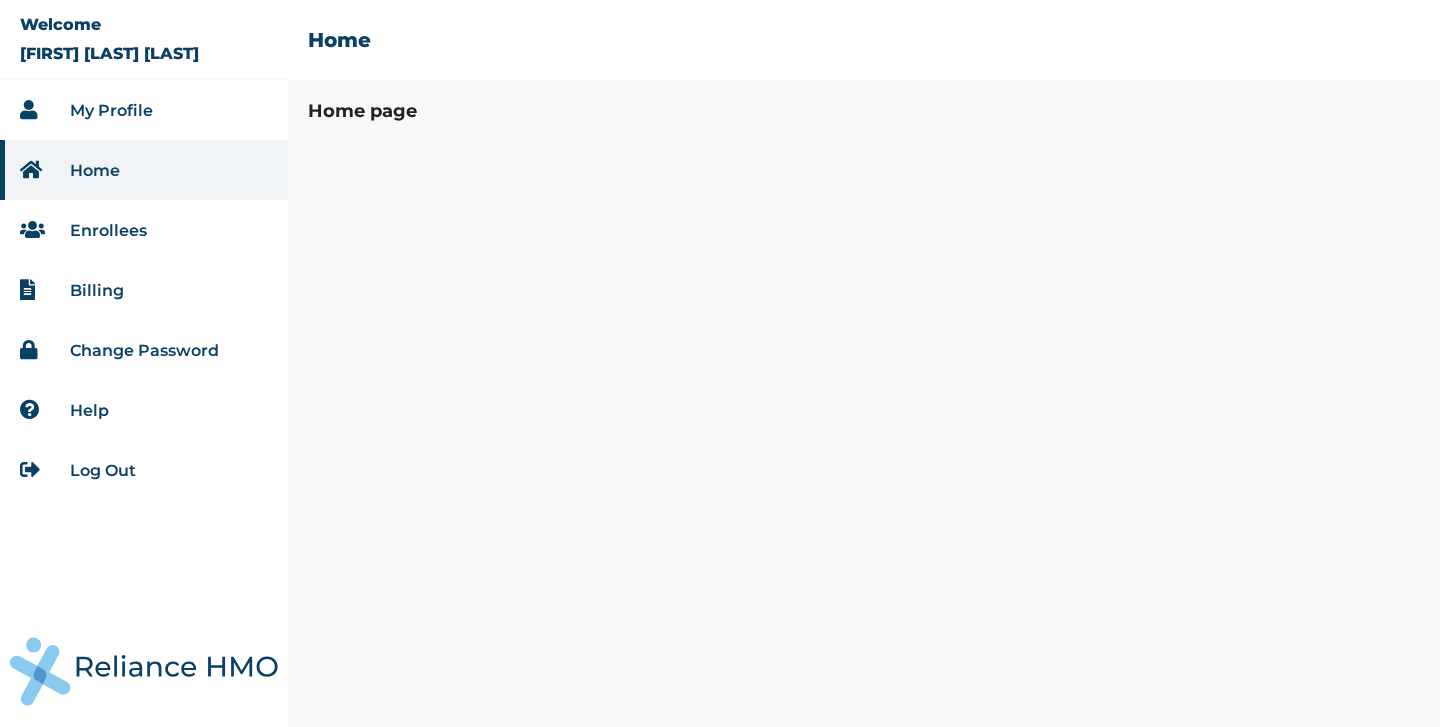 click on "MUHAMMAD SABBAH  NAZRUL ISLAM" at bounding box center [109, 53] 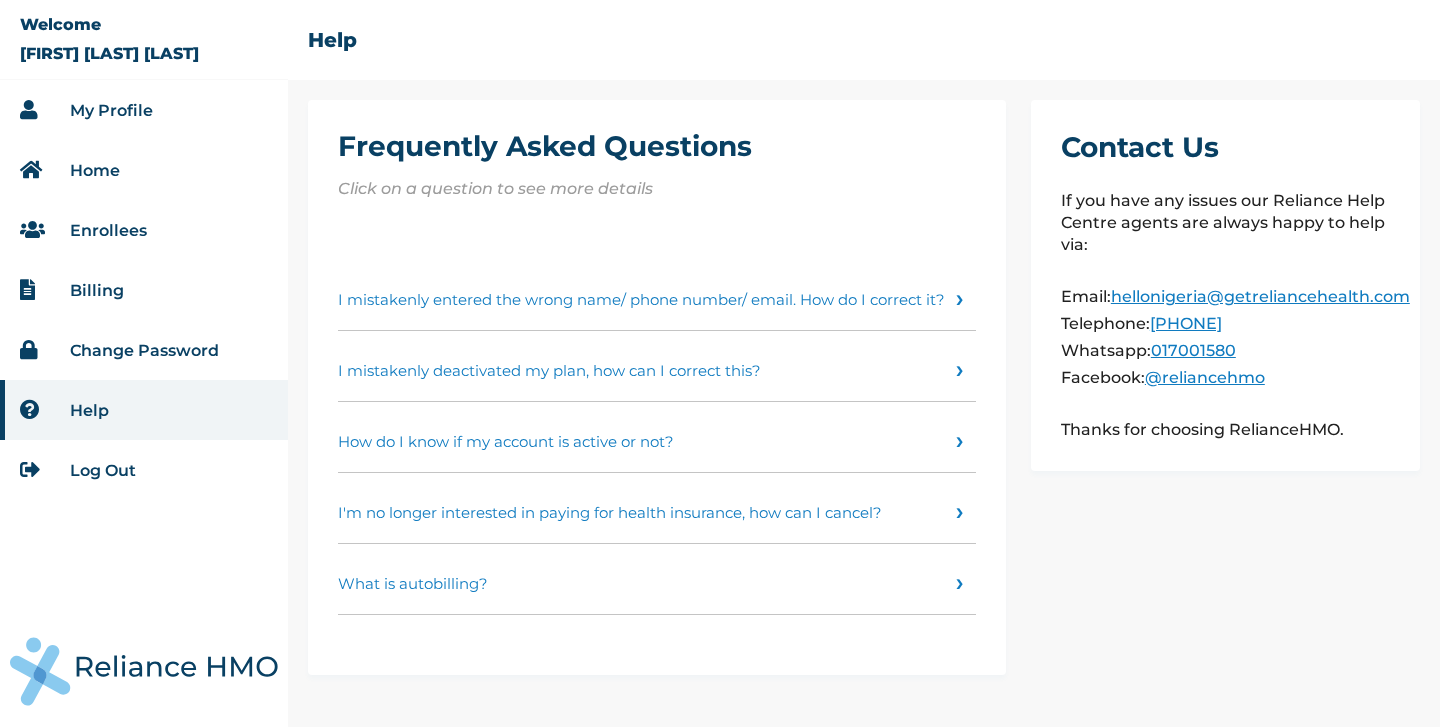 click on "Change Password" at bounding box center [144, 350] 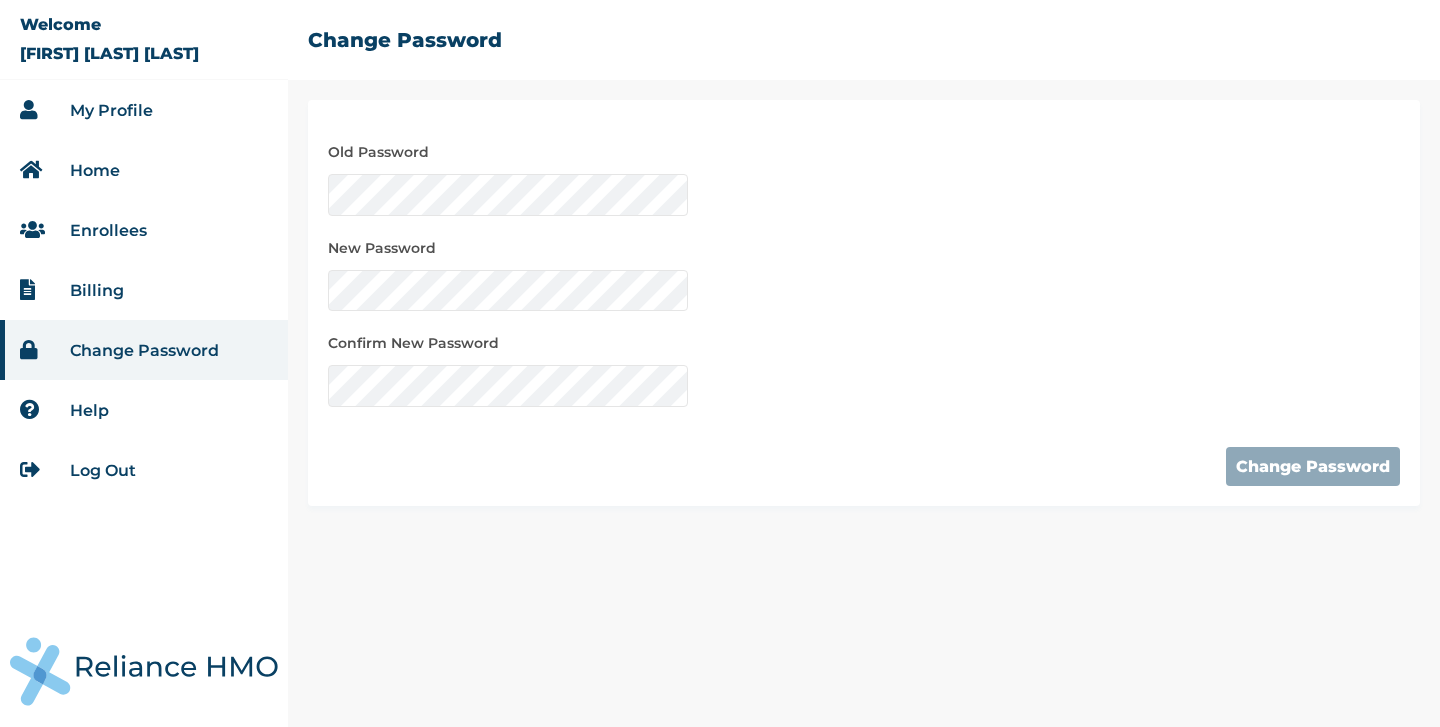 click on "Billing" at bounding box center [144, 290] 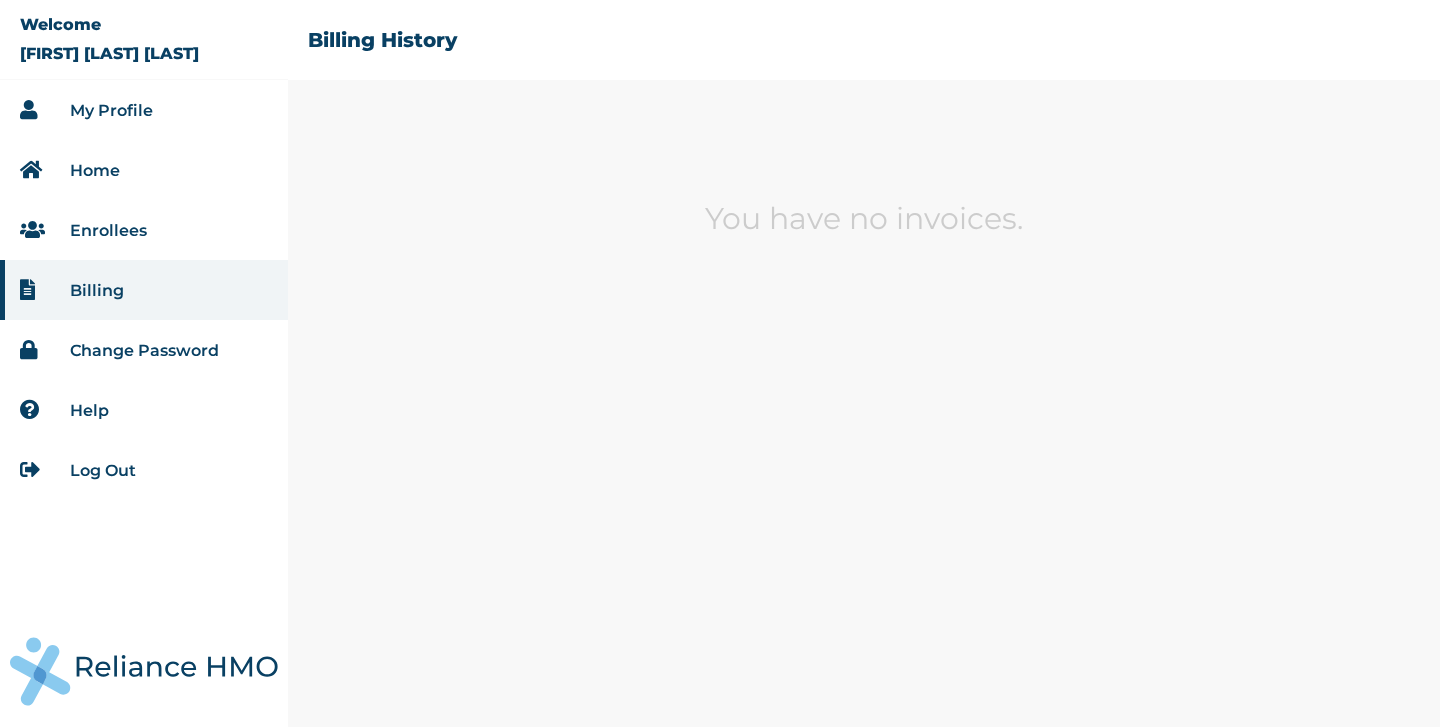 click on "Enrollees" at bounding box center [144, 230] 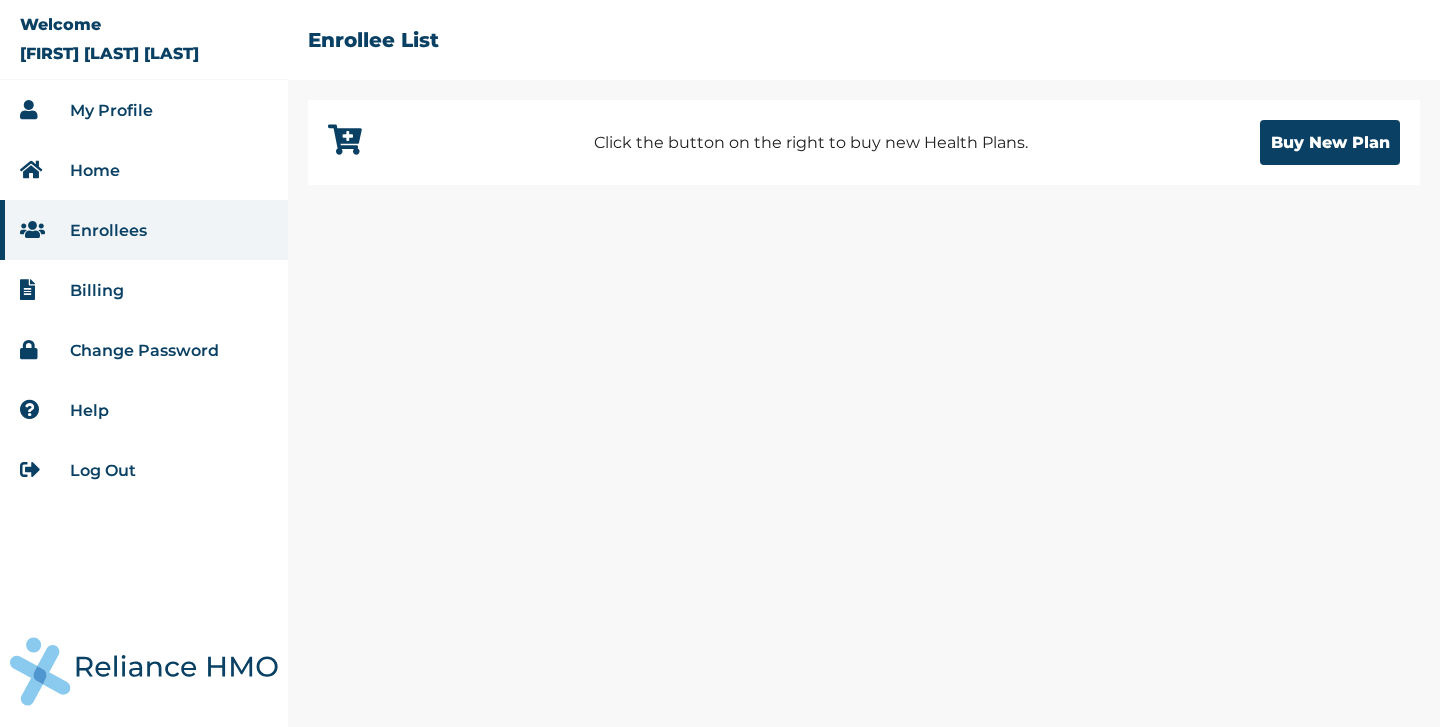 click on "My Profile" at bounding box center (144, 110) 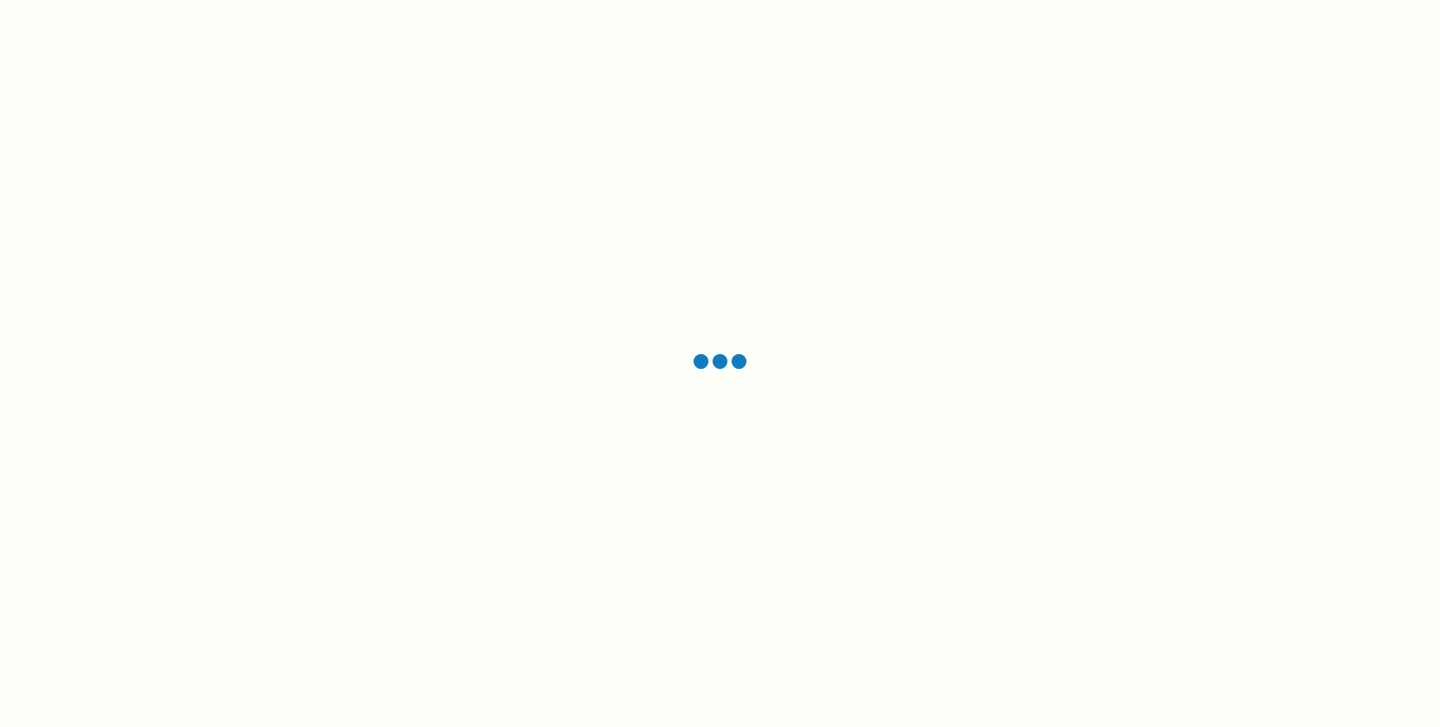 scroll, scrollTop: 0, scrollLeft: 0, axis: both 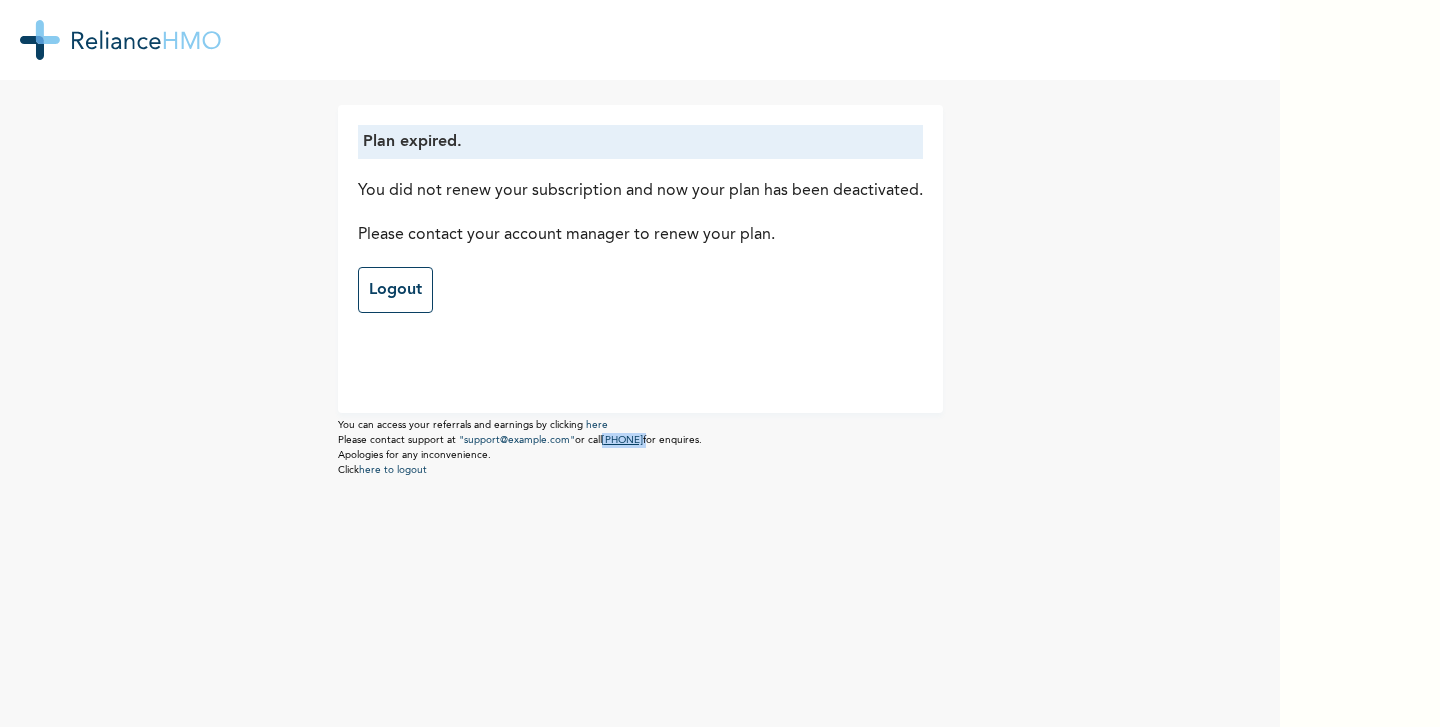 drag, startPoint x: 726, startPoint y: 444, endPoint x: 661, endPoint y: 439, distance: 65.192024 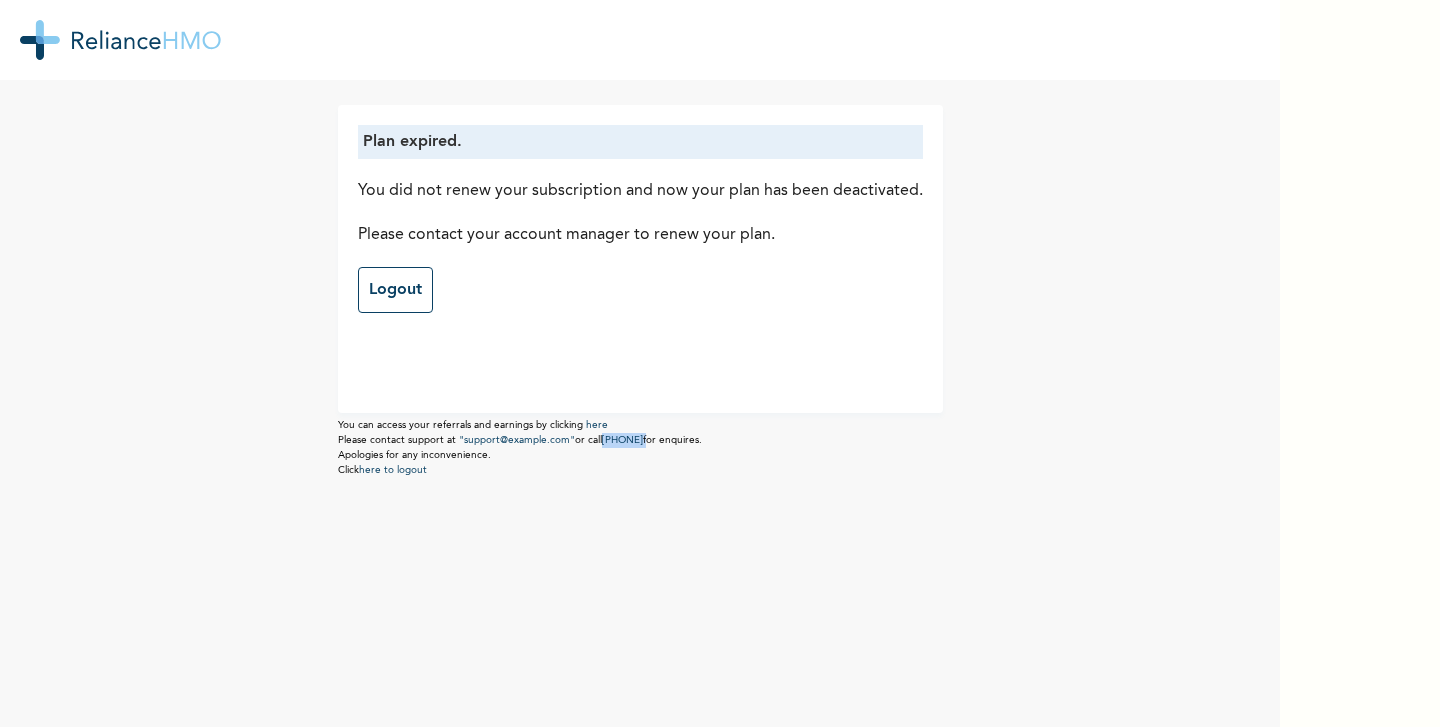 copy on "[PHONE]" 